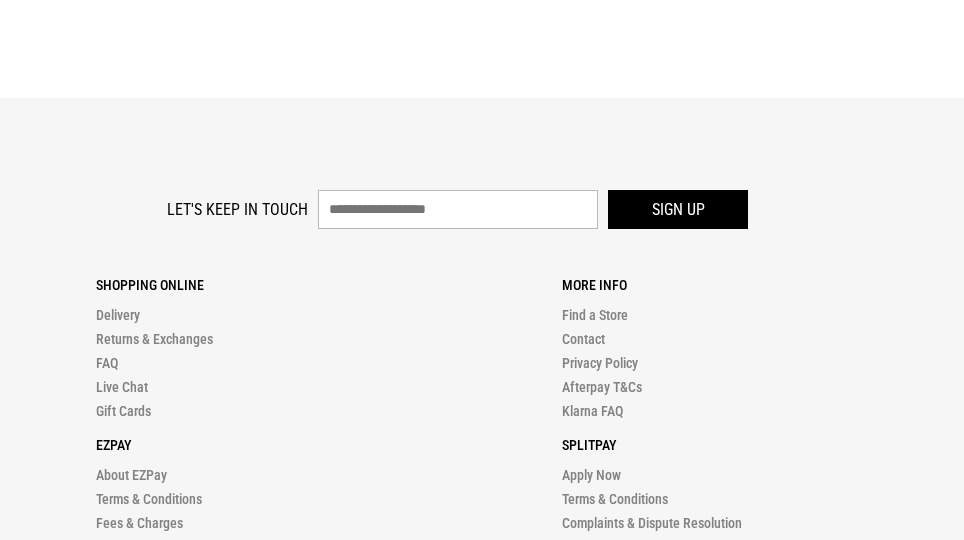 scroll, scrollTop: 0, scrollLeft: 0, axis: both 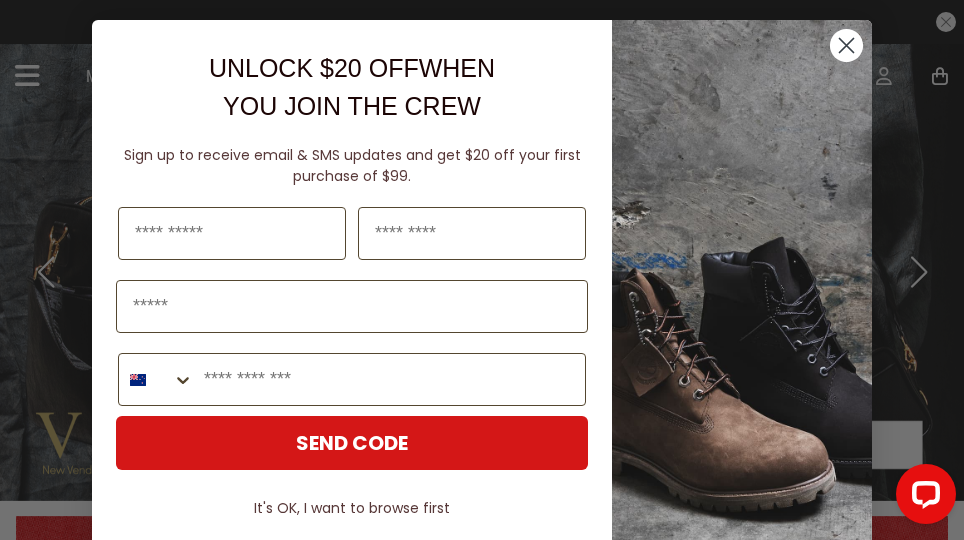 click at bounding box center [742, 352] 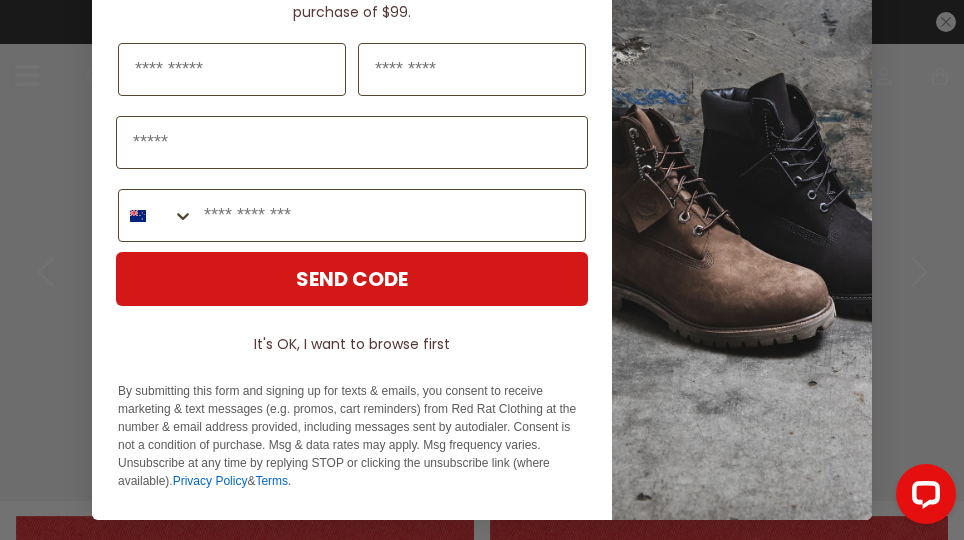 scroll, scrollTop: 0, scrollLeft: 0, axis: both 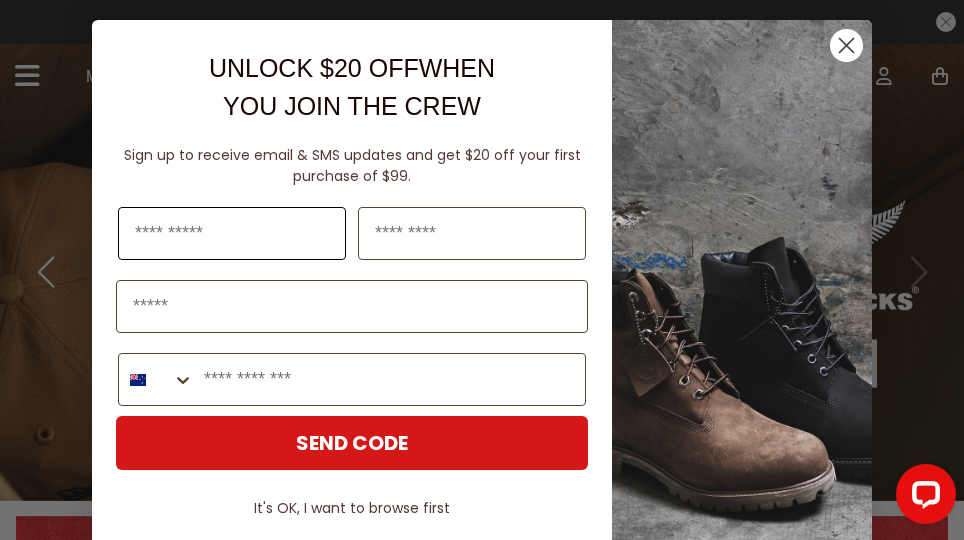 click at bounding box center (232, 233) 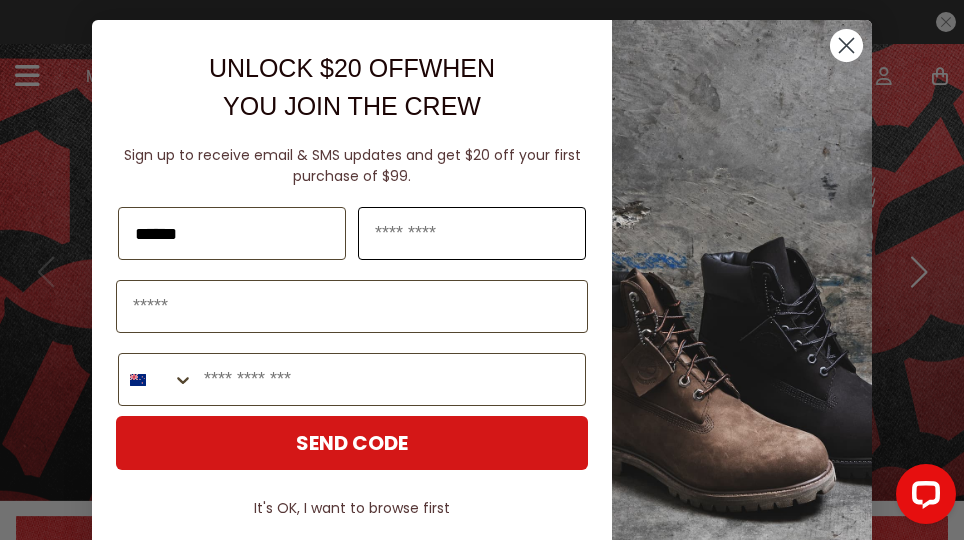 type on "*****" 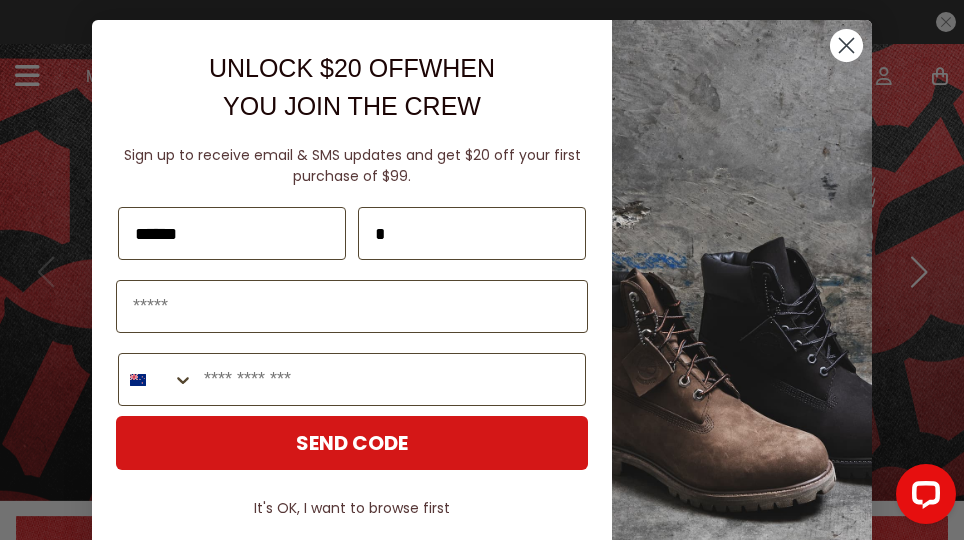 type on "*" 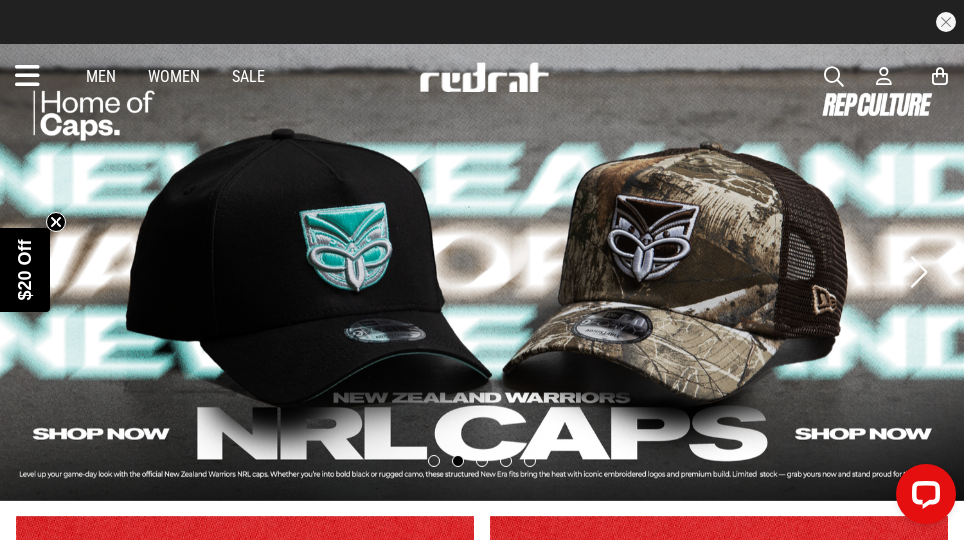 click on "Men" at bounding box center (101, 76) 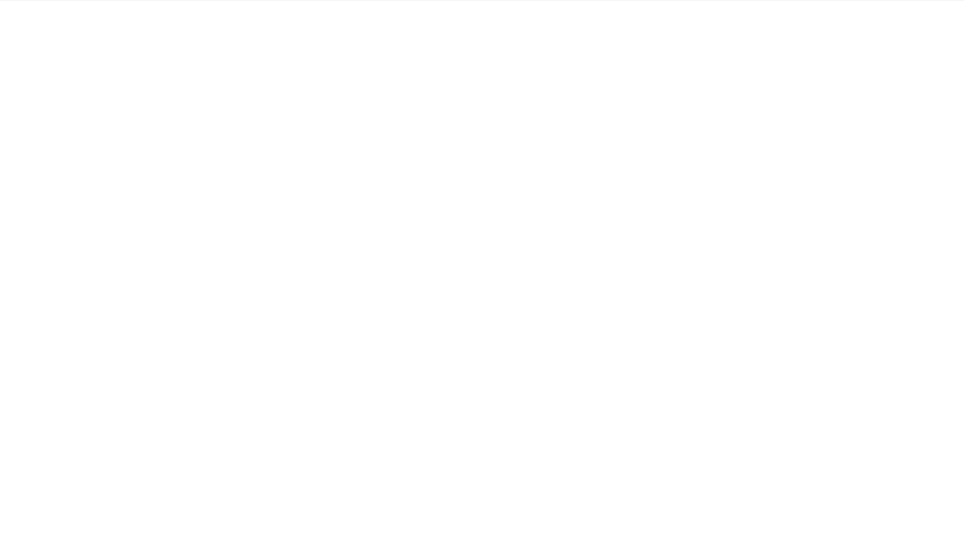 scroll, scrollTop: 0, scrollLeft: 0, axis: both 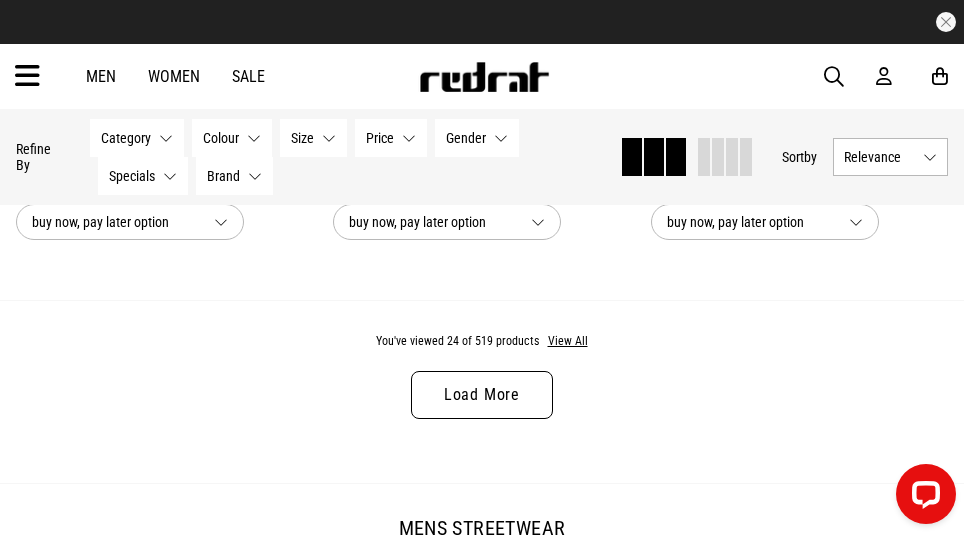 click on "Load More" at bounding box center [482, 395] 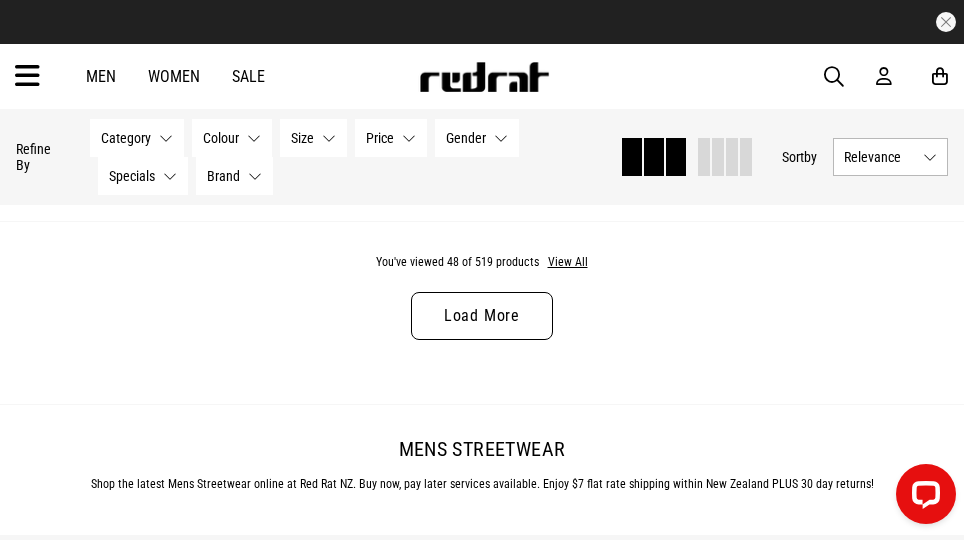 scroll, scrollTop: 9246, scrollLeft: 0, axis: vertical 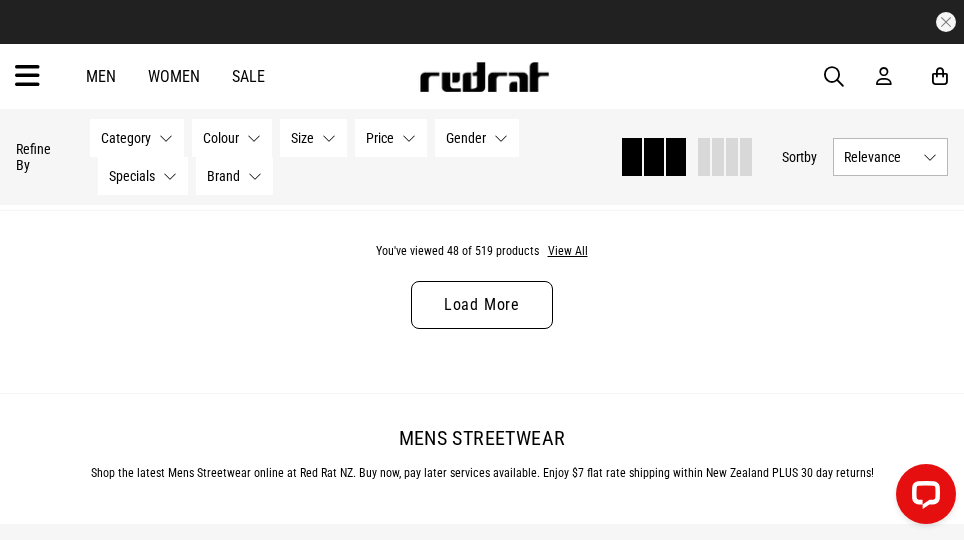 click on "Men" at bounding box center [101, 76] 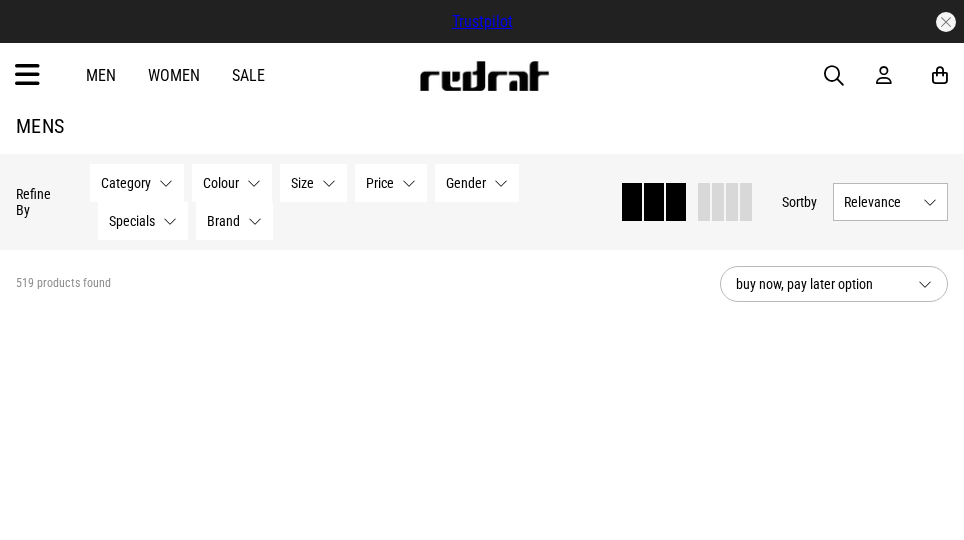 scroll, scrollTop: 0, scrollLeft: 0, axis: both 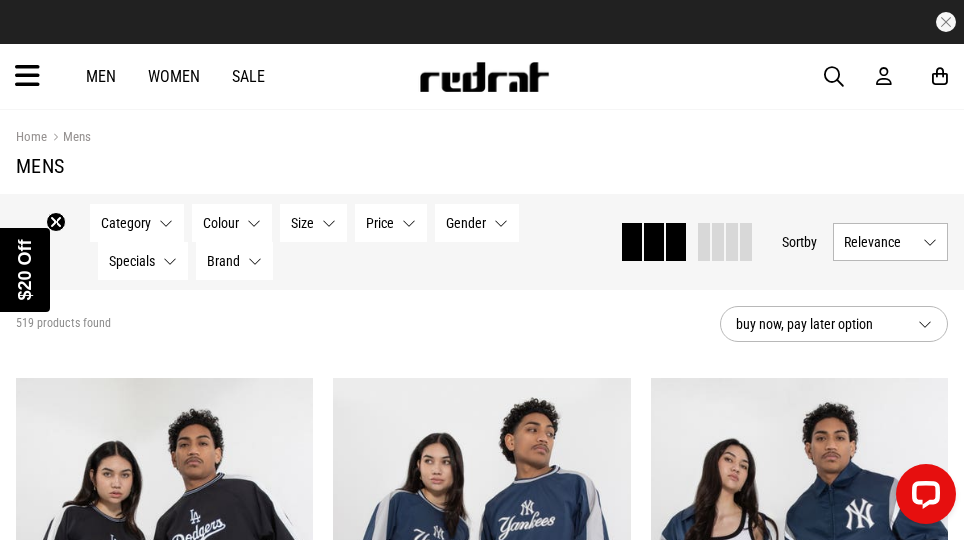 click 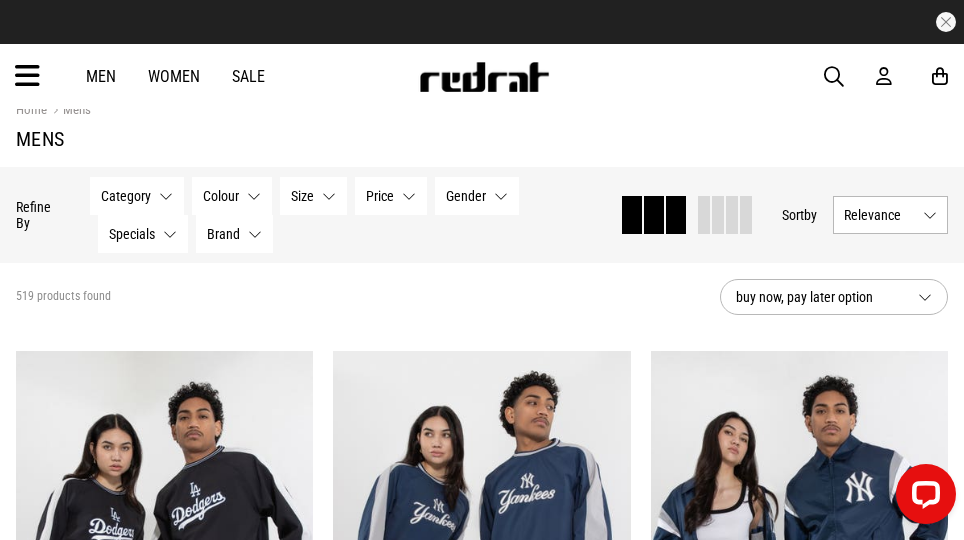 scroll, scrollTop: 0, scrollLeft: 0, axis: both 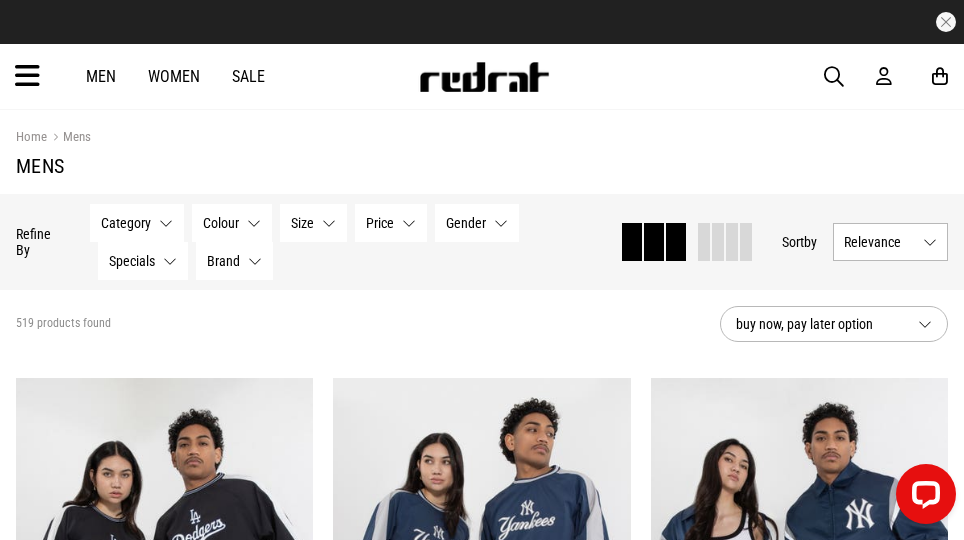 click at bounding box center [27, 76] 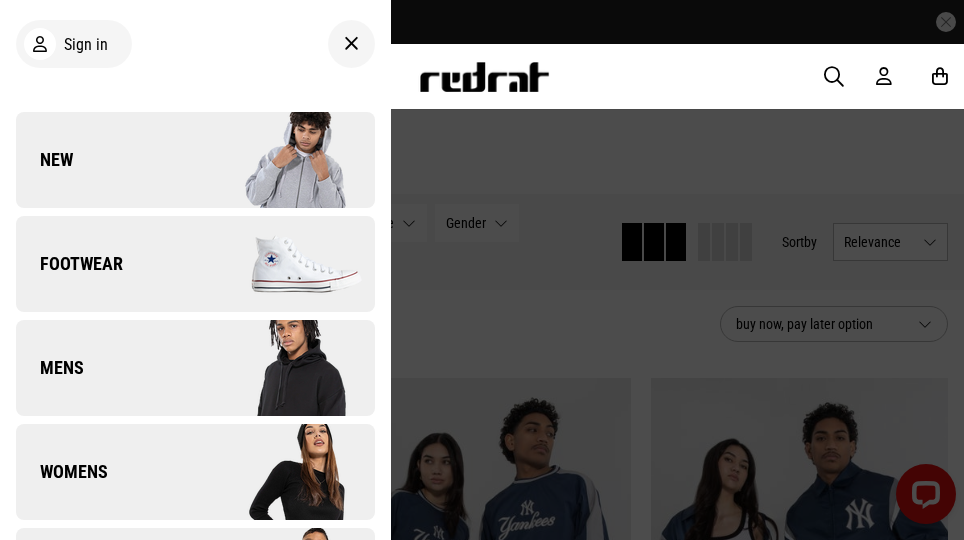 click on "Footwear" at bounding box center (195, 264) 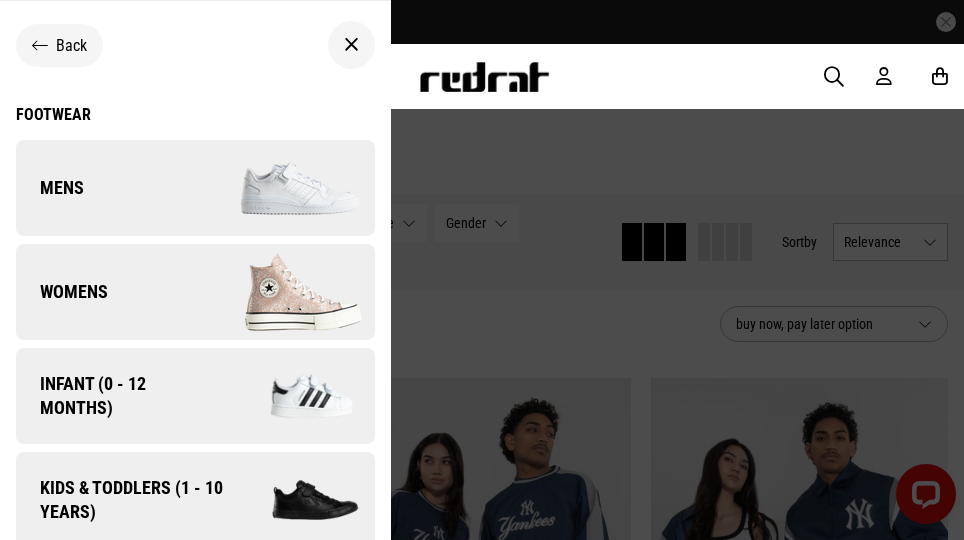 click on "Mens" at bounding box center (195, 188) 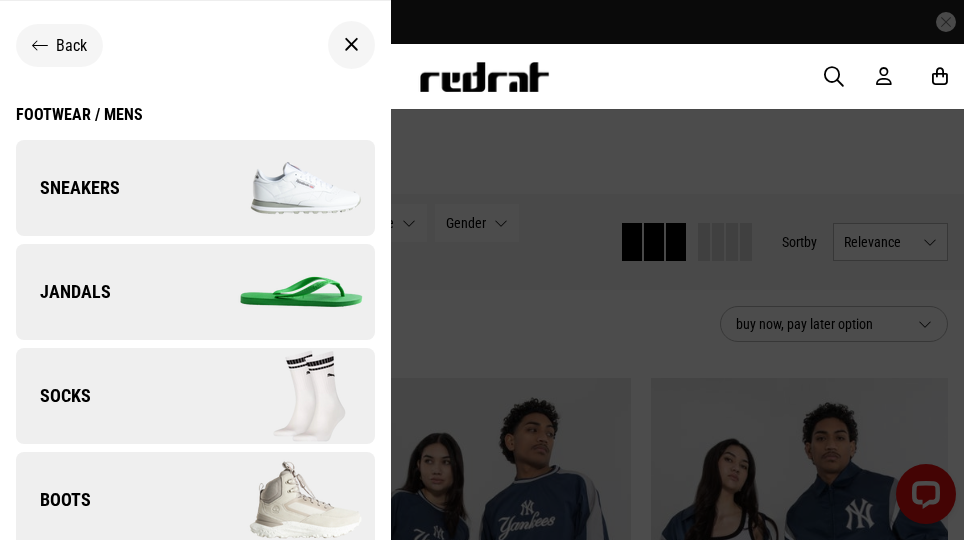 click on "Sneakers" at bounding box center (195, 188) 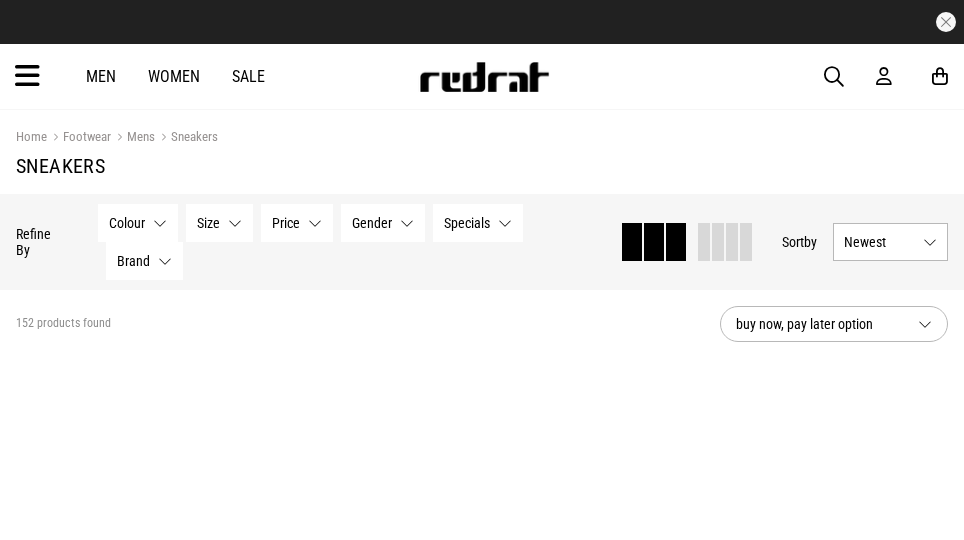 scroll, scrollTop: 0, scrollLeft: 0, axis: both 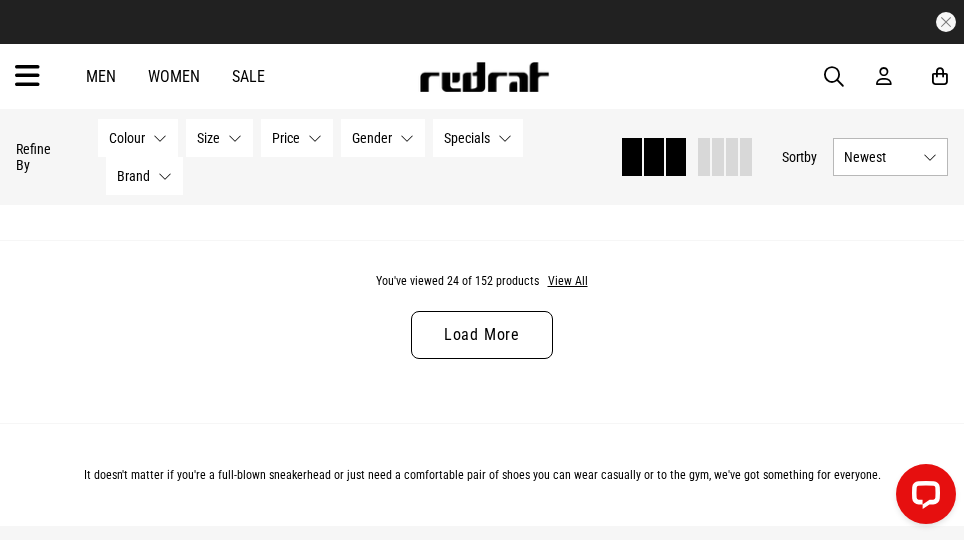 click on "Load More" at bounding box center (482, 335) 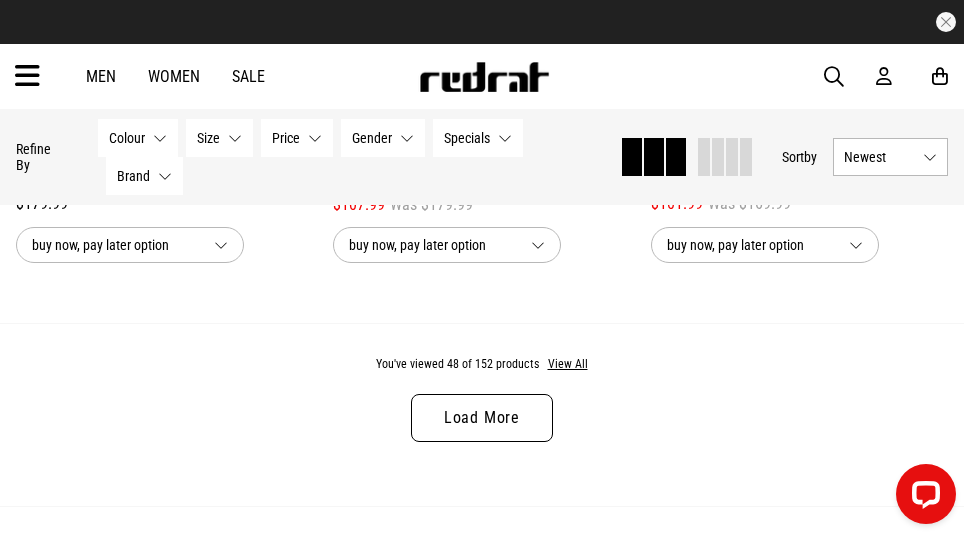 scroll, scrollTop: 9136, scrollLeft: 0, axis: vertical 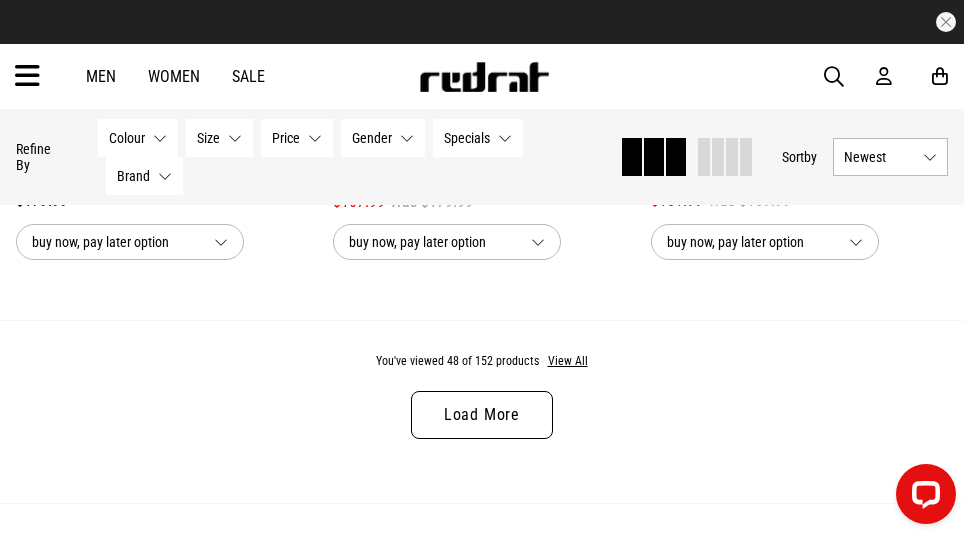 click on "Load More" at bounding box center [482, 415] 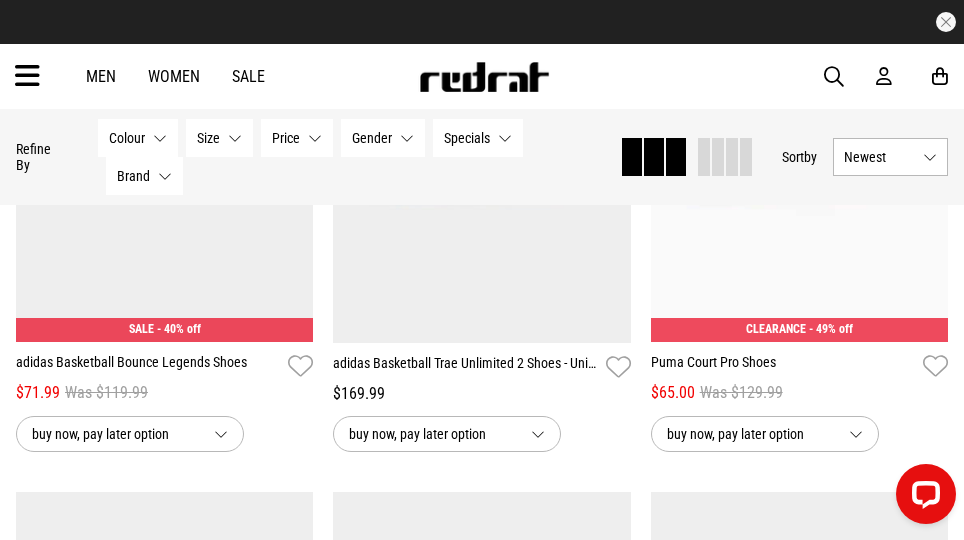 scroll, scrollTop: 12911, scrollLeft: 0, axis: vertical 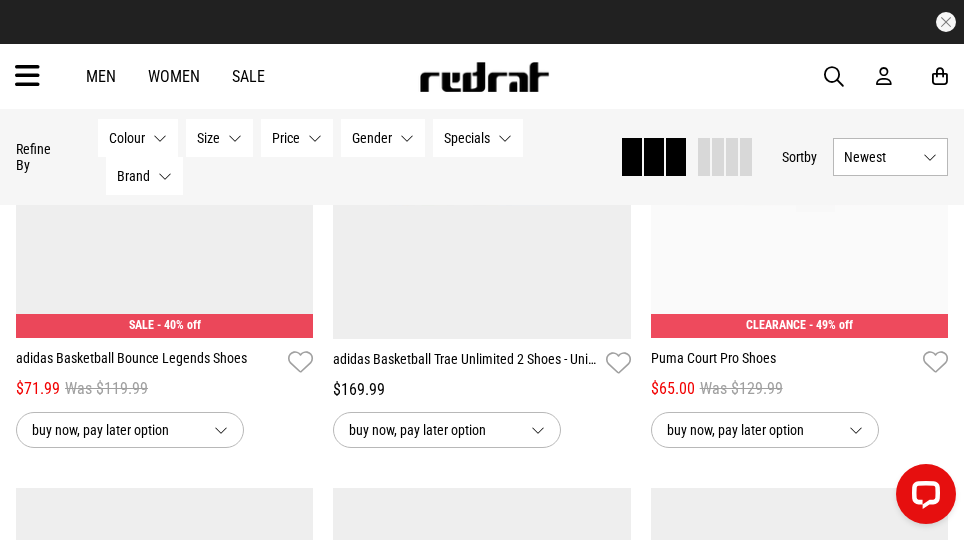 click on "buy now, pay later option" at bounding box center (432, 430) 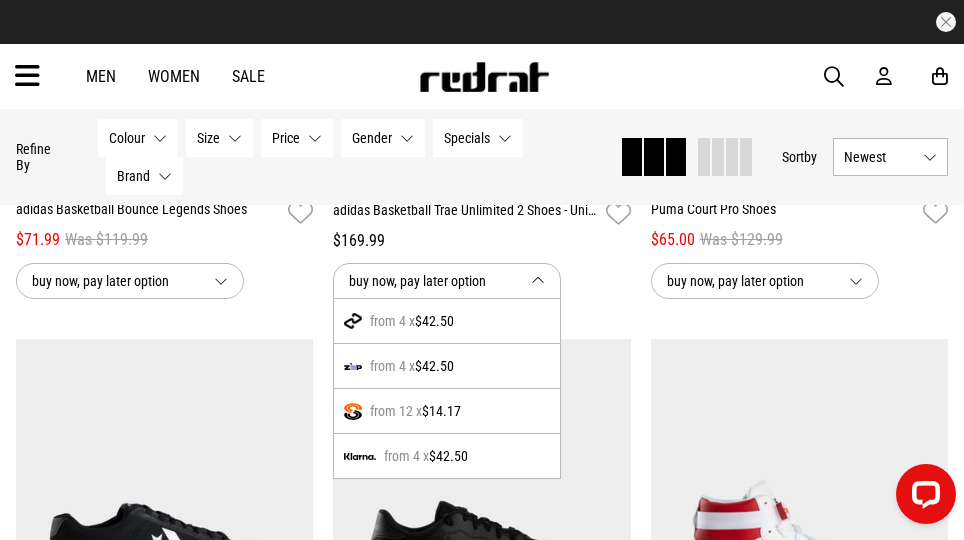 scroll, scrollTop: 13063, scrollLeft: 0, axis: vertical 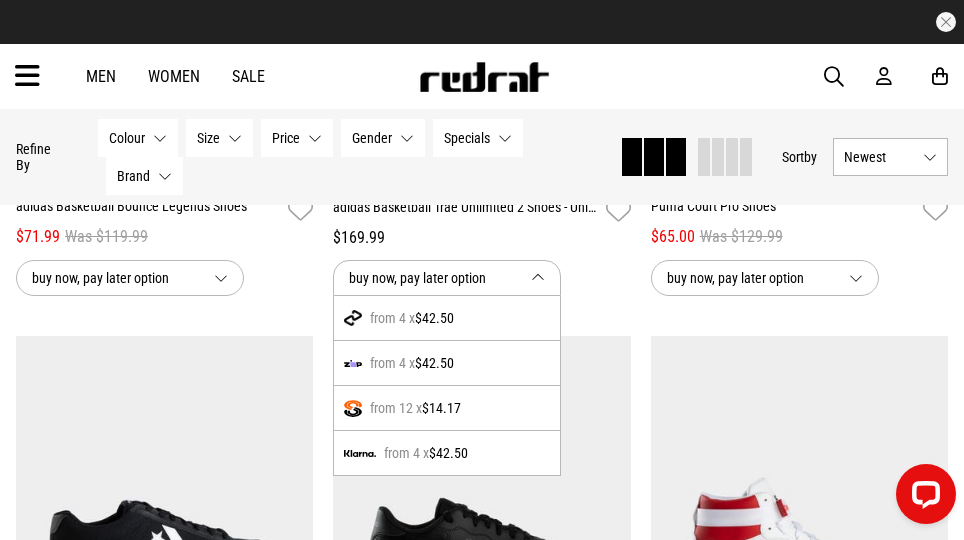 click on "buy now, pay later option" at bounding box center [164, 278] 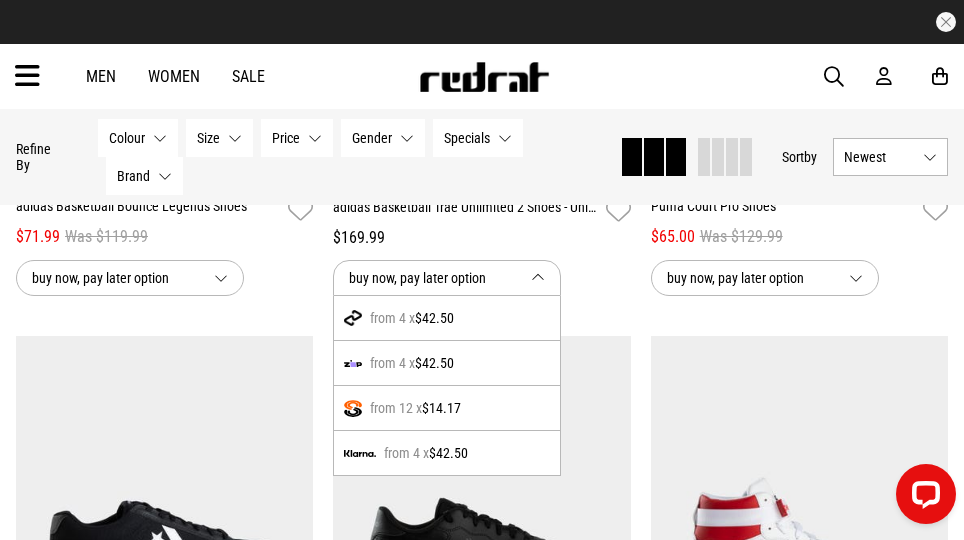 click on "**********" at bounding box center [482, -5891] 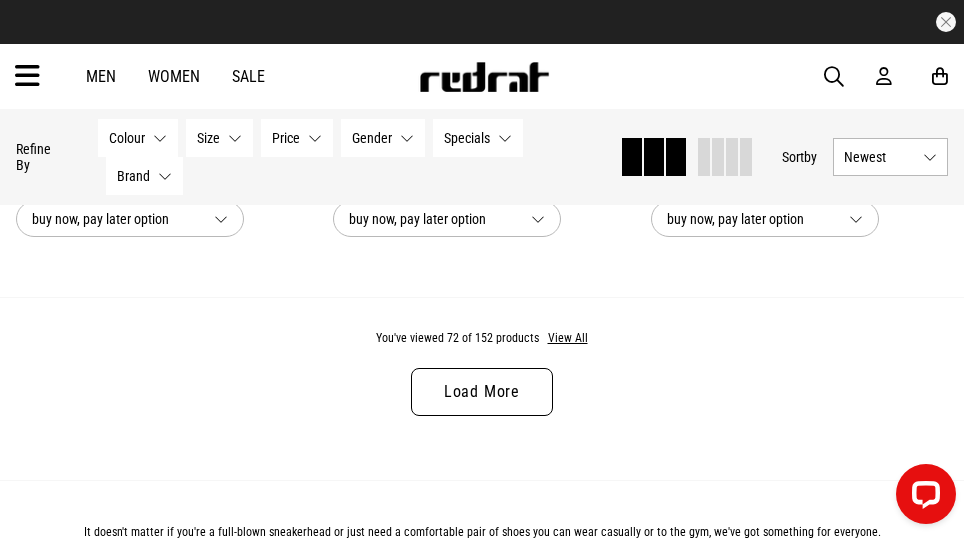 scroll, scrollTop: 13718, scrollLeft: 0, axis: vertical 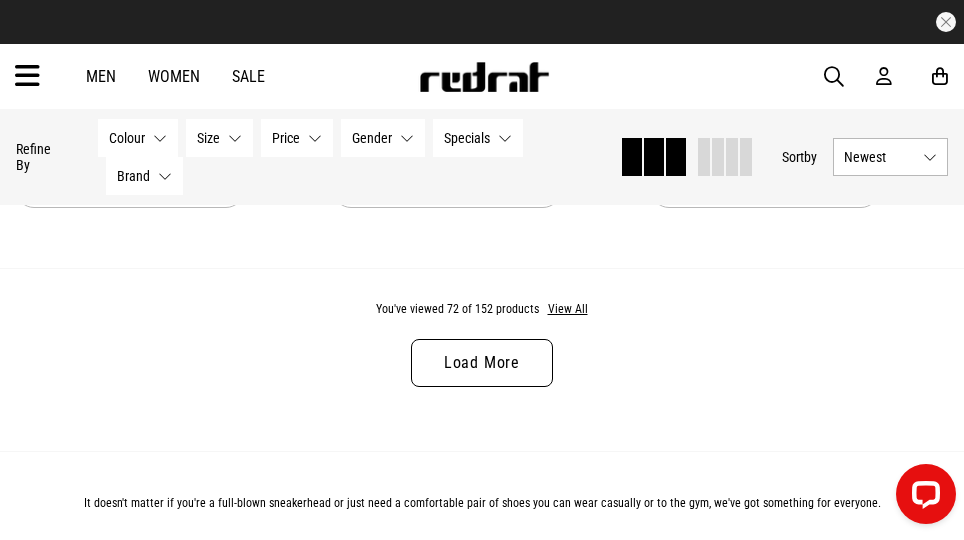 click on "Load More" at bounding box center (482, 363) 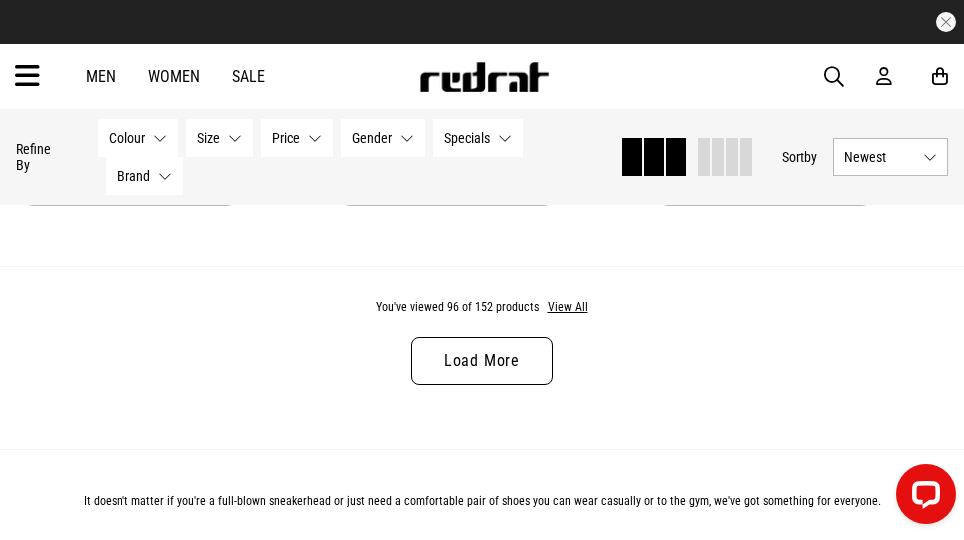 scroll, scrollTop: 18245, scrollLeft: 0, axis: vertical 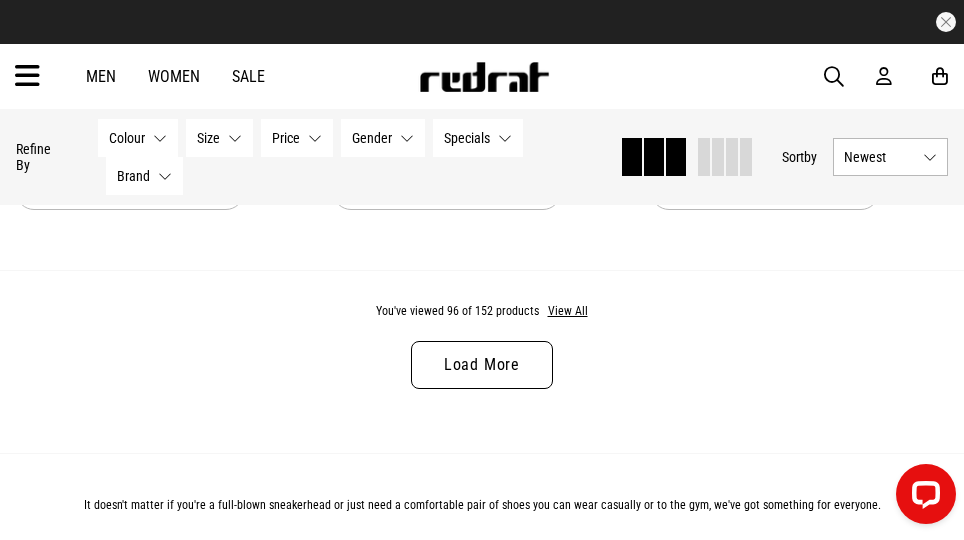 click on "Load More" at bounding box center (482, 365) 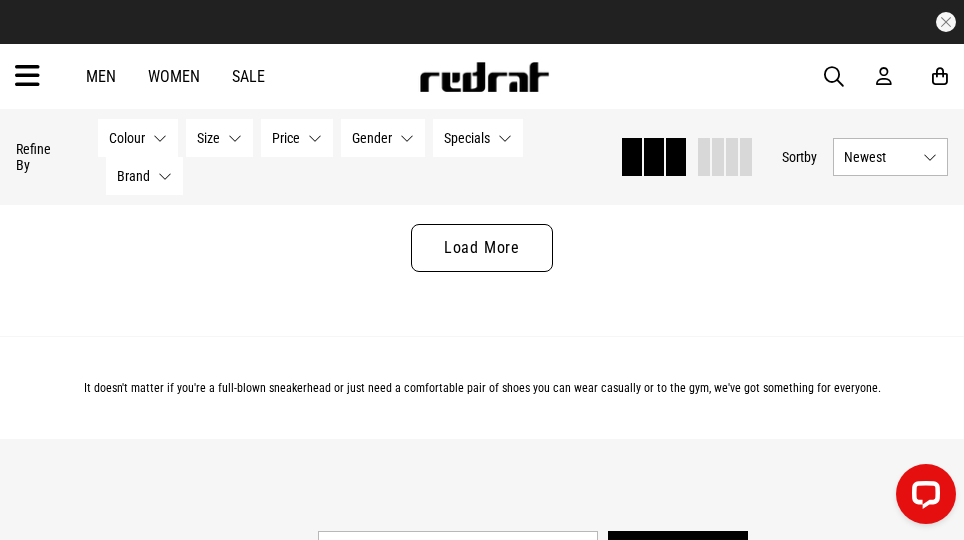 scroll, scrollTop: 22904, scrollLeft: 0, axis: vertical 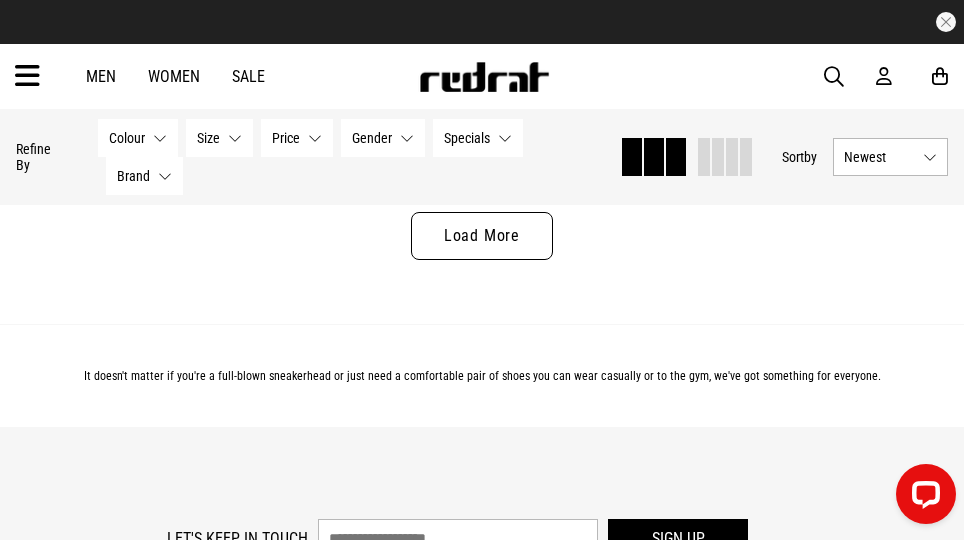 click on "Load More" at bounding box center (482, 236) 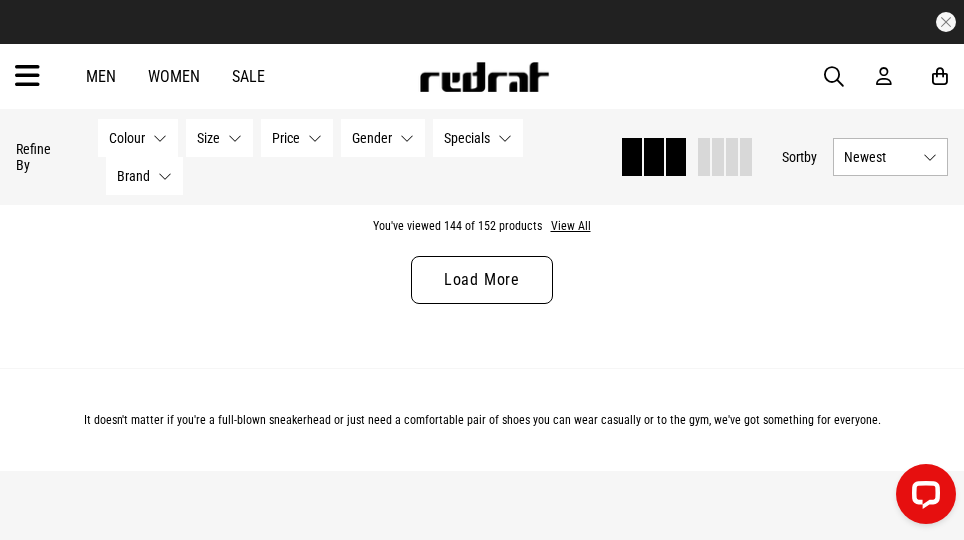 scroll, scrollTop: 27339, scrollLeft: 0, axis: vertical 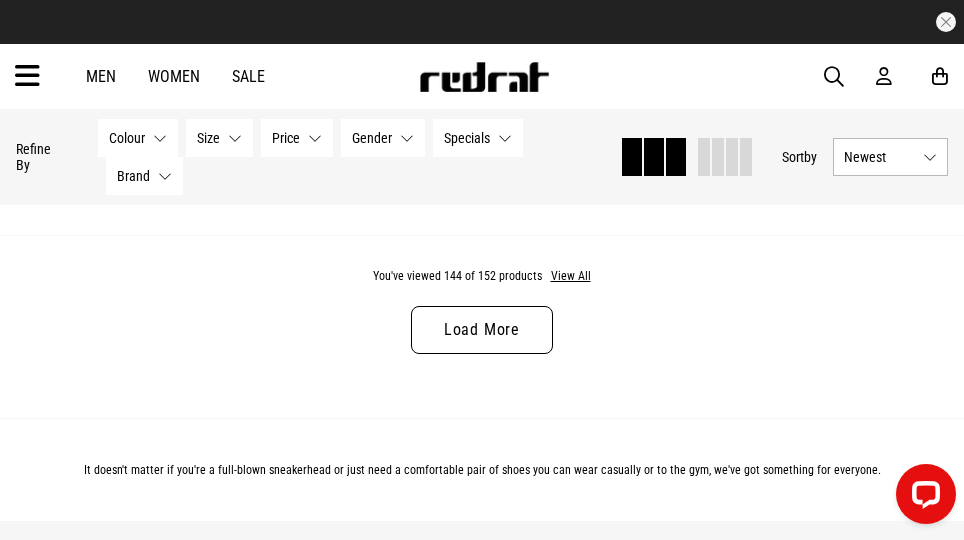 click on "Load More" at bounding box center (482, 330) 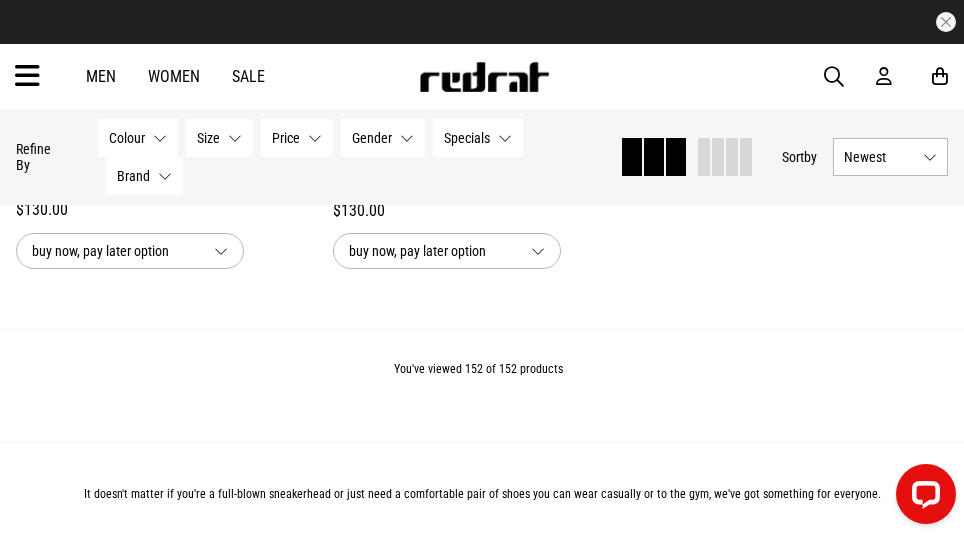 scroll, scrollTop: 28898, scrollLeft: 0, axis: vertical 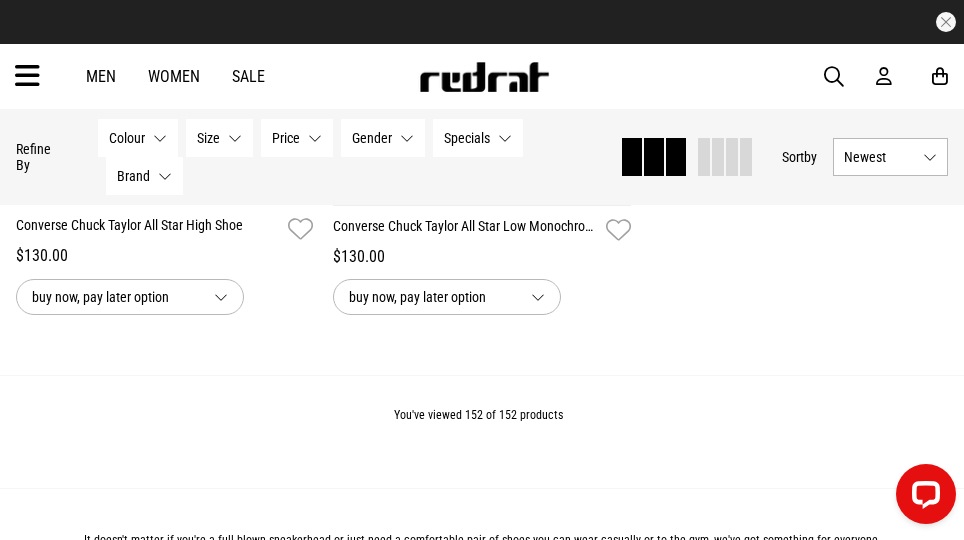 click on "$130.00" at bounding box center (481, 257) 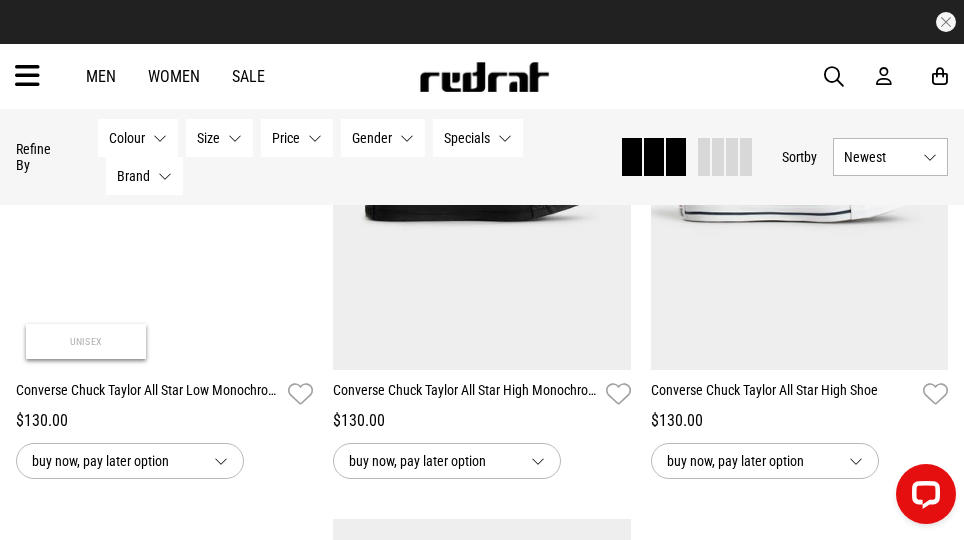 scroll, scrollTop: 28480, scrollLeft: 0, axis: vertical 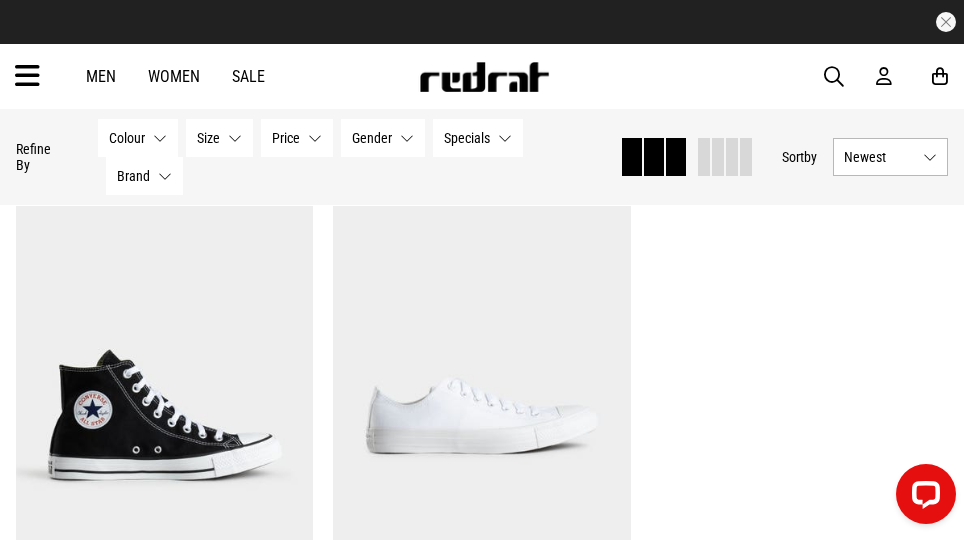 click on "Men   Women   Sale     Sign in     New       Back         Footwear       Back         Mens       Back         Womens       Back         Youth & Kids       Back         Jewellery       Back         Headwear       Back         Accessories       Back         Deals       Back         Sale   UP TO 60% OFF
Shop by Brand
adidas
Converse
New Era
See all brands     Gift Cards   Find a Store   Delivery   Returns & Exchanges   FAQ   Contact Us
Payment Options Only at Red Rat
Let's keep in touch
Back
My Account     Apply for Splitpay online, an interest free payment option that spreads the cost of your purchase over 4 or 8 payments.   Learn More     Apply for EZPay online, a flexible finance option exclusive to Red Rat that allows you to pay over time.   Learn More   Login   Sign up" at bounding box center (482, 76) 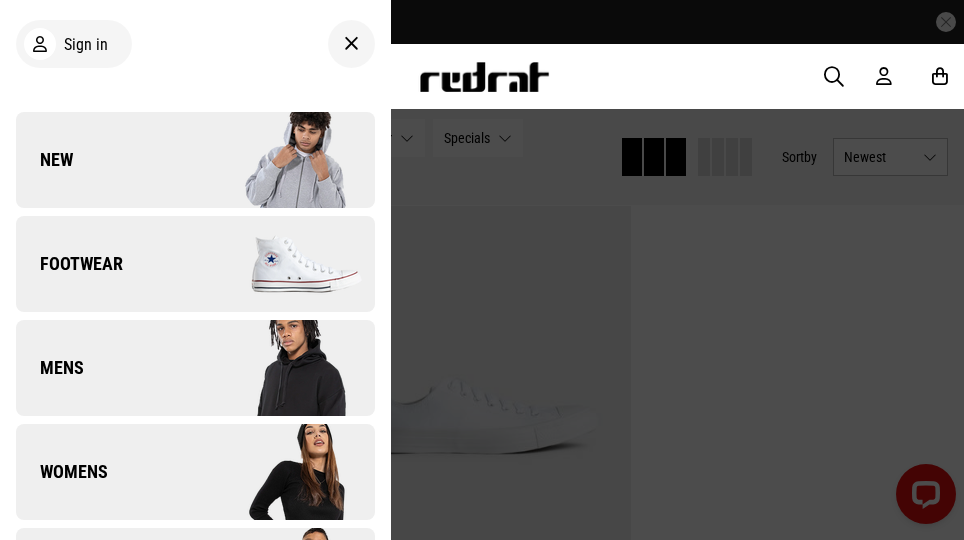 click on "Mens" at bounding box center [50, 368] 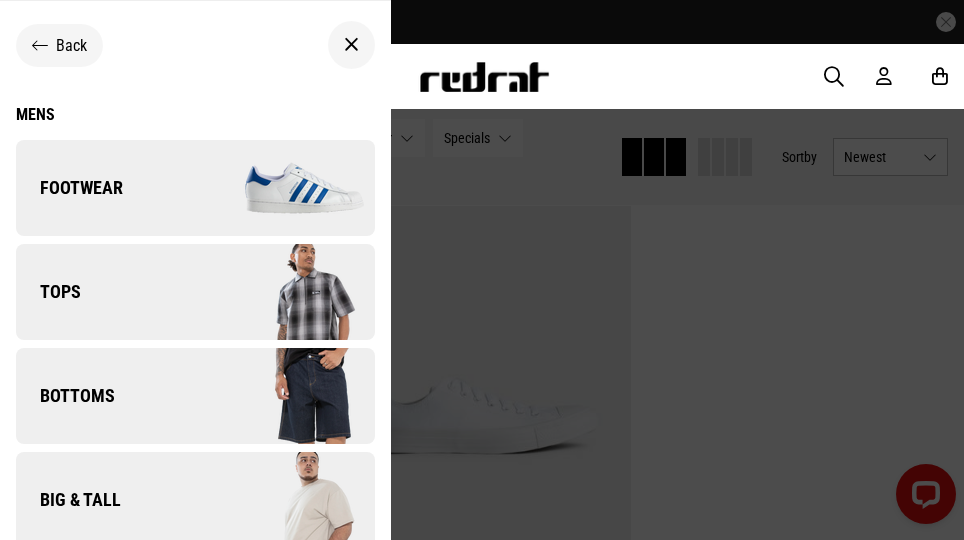 click on "Bottoms" at bounding box center [195, 396] 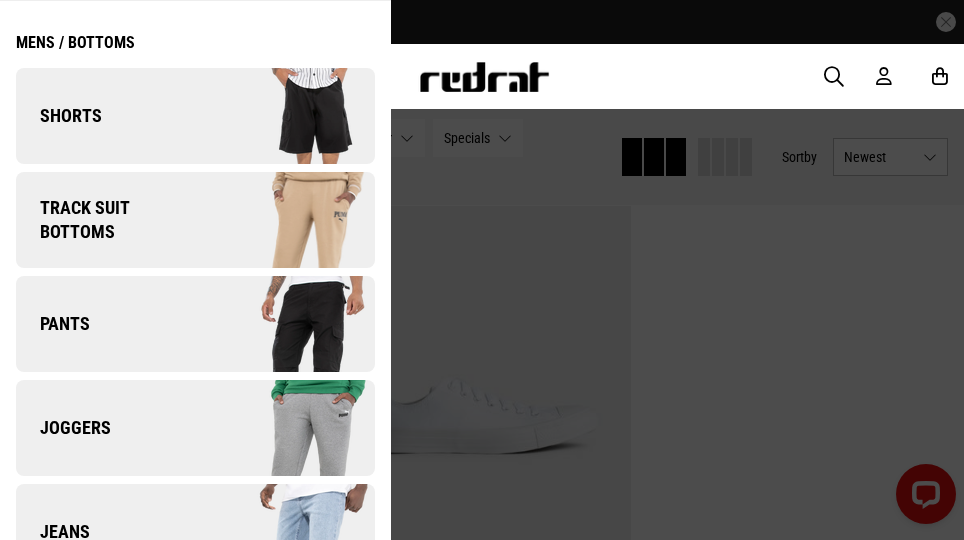 scroll, scrollTop: 84, scrollLeft: 0, axis: vertical 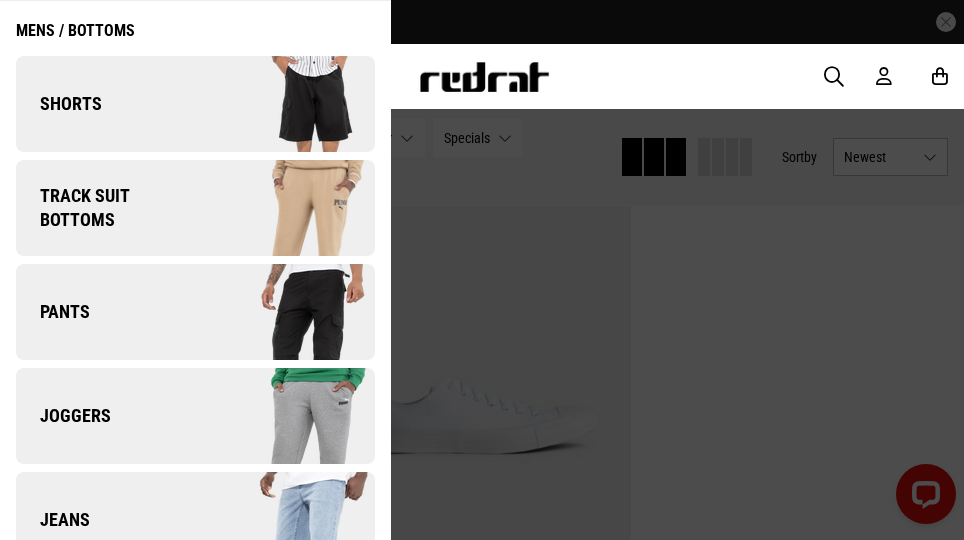 click on "Pants" at bounding box center (195, 316) 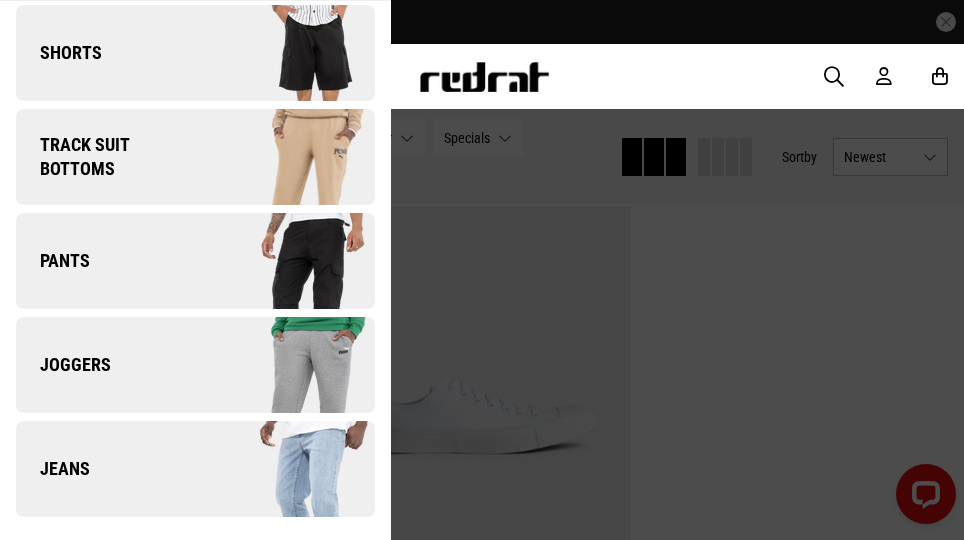click on "Jeans" at bounding box center [53, 469] 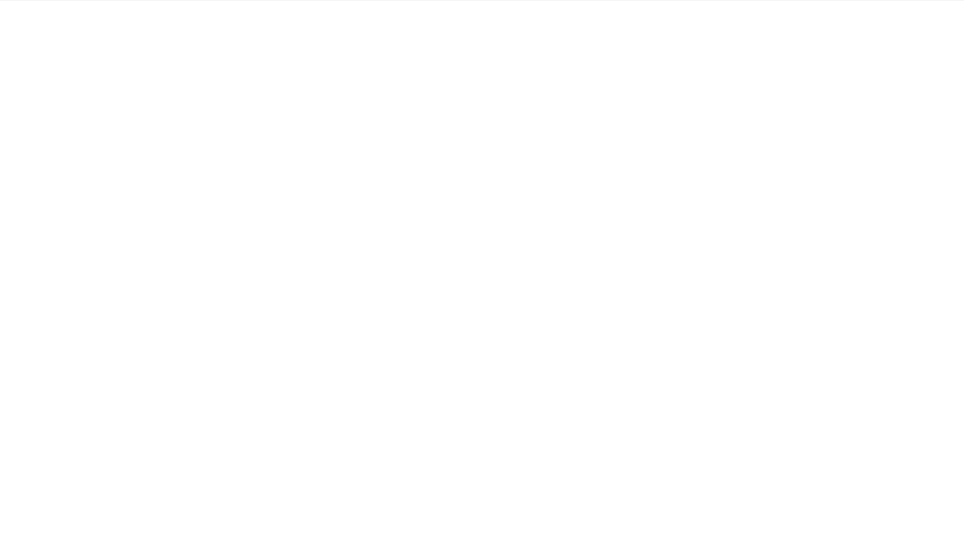 scroll, scrollTop: 0, scrollLeft: 0, axis: both 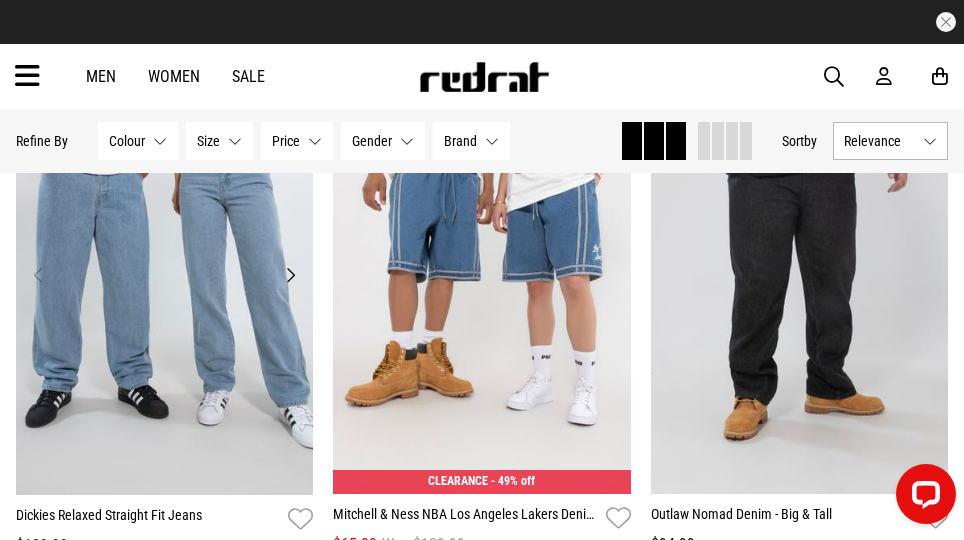 click on "Next" at bounding box center (290, 275) 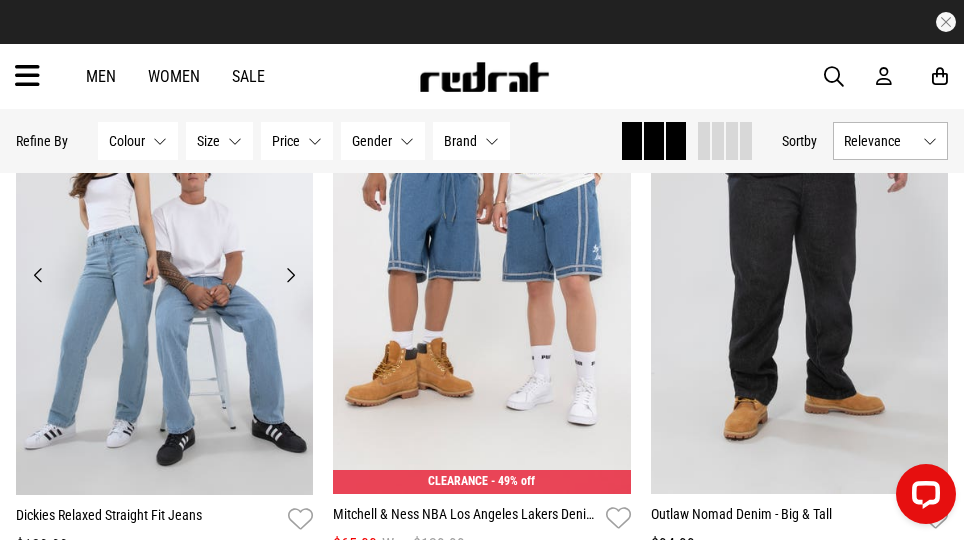 click on "Next" at bounding box center [290, 275] 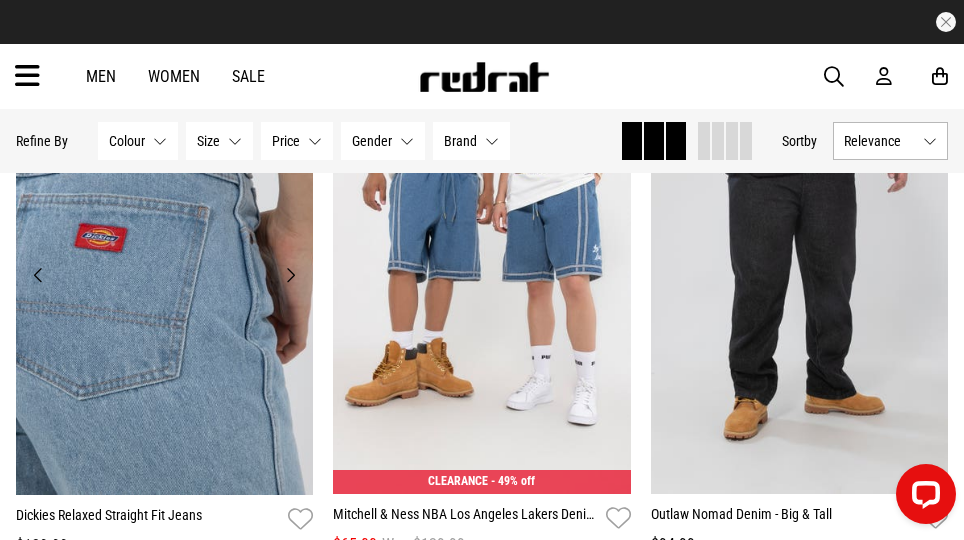 click on "Next" at bounding box center (290, 275) 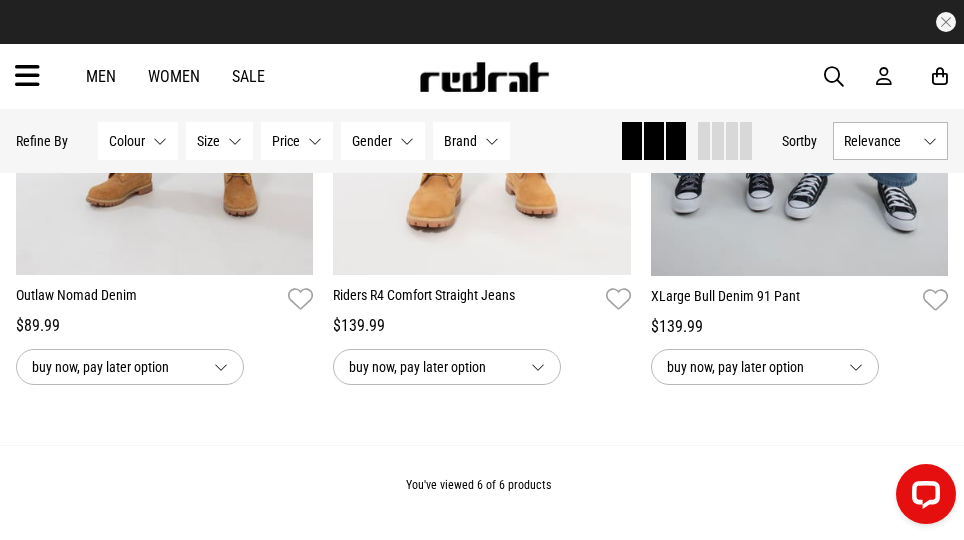 scroll, scrollTop: 1126, scrollLeft: 0, axis: vertical 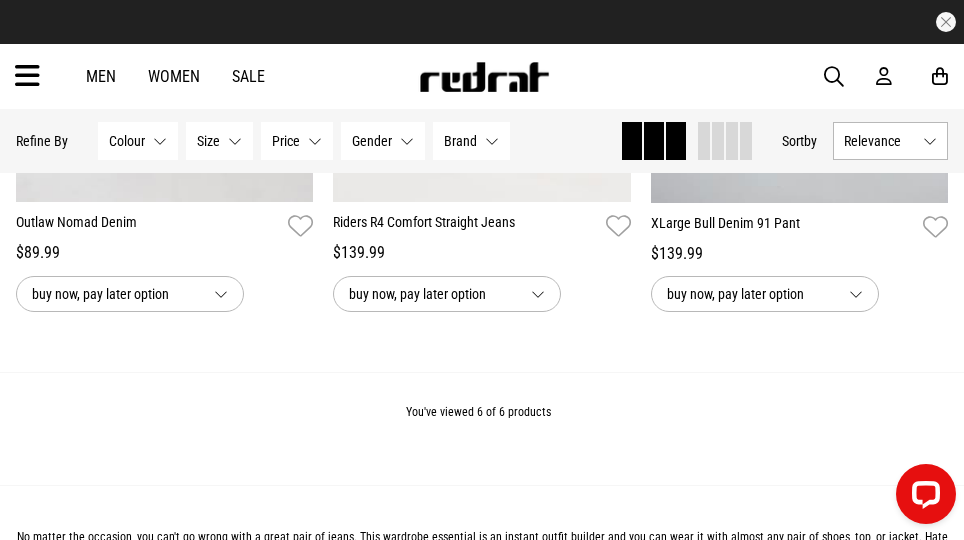 click on "buy now, pay later option" at bounding box center (115, 294) 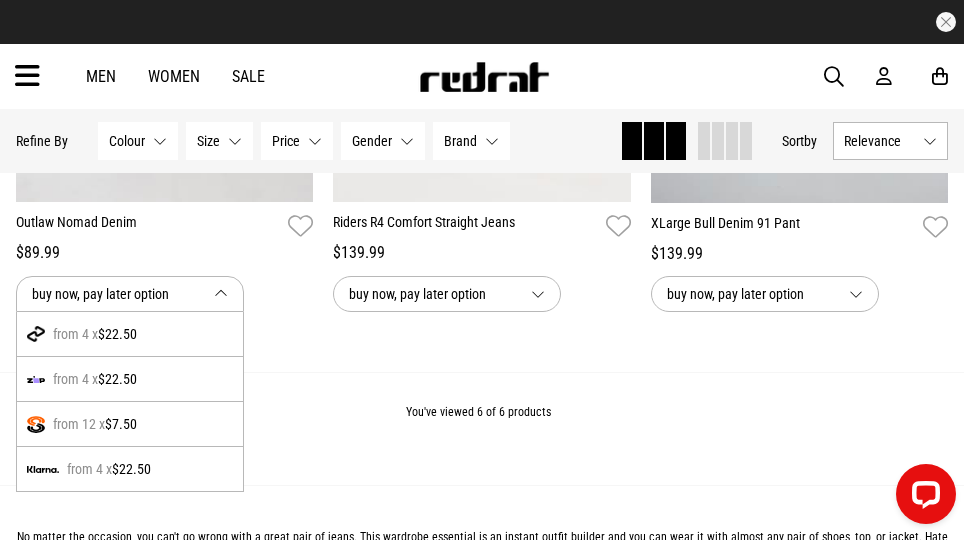 click at bounding box center [36, 424] 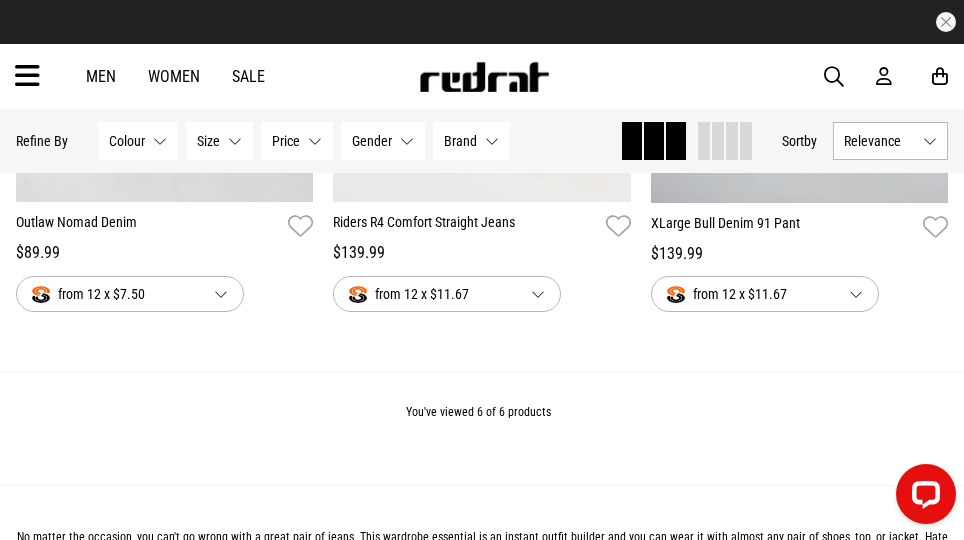 click on "from 12 x $7.50" at bounding box center (115, 294) 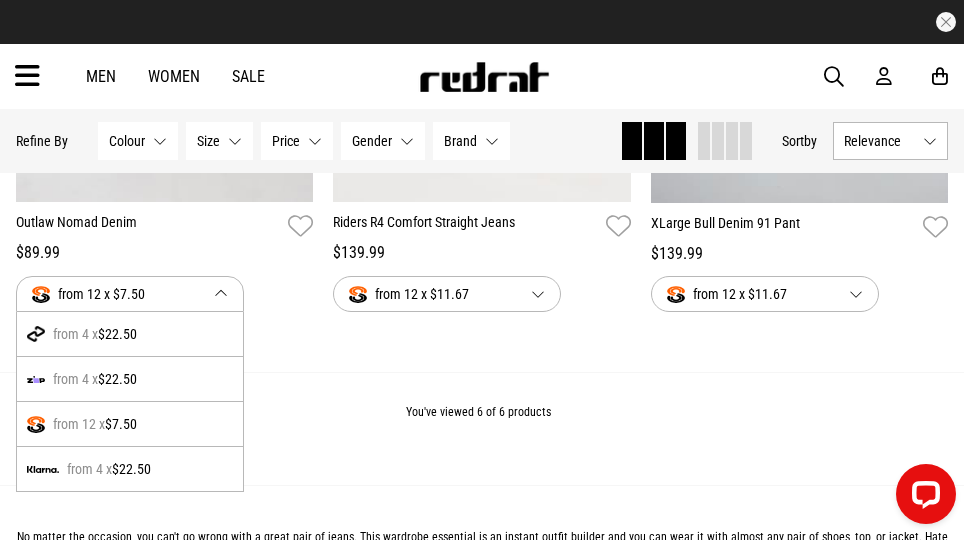 click at bounding box center [36, 424] 